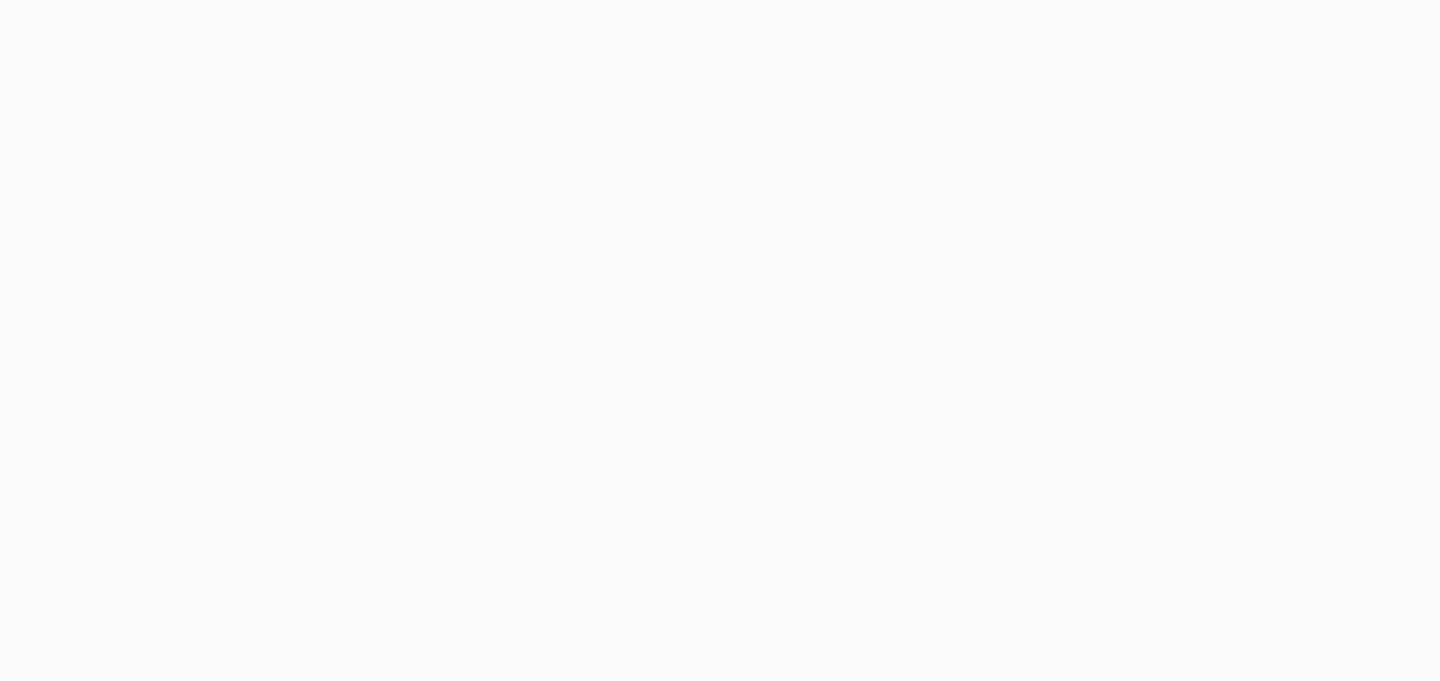 scroll, scrollTop: 0, scrollLeft: 0, axis: both 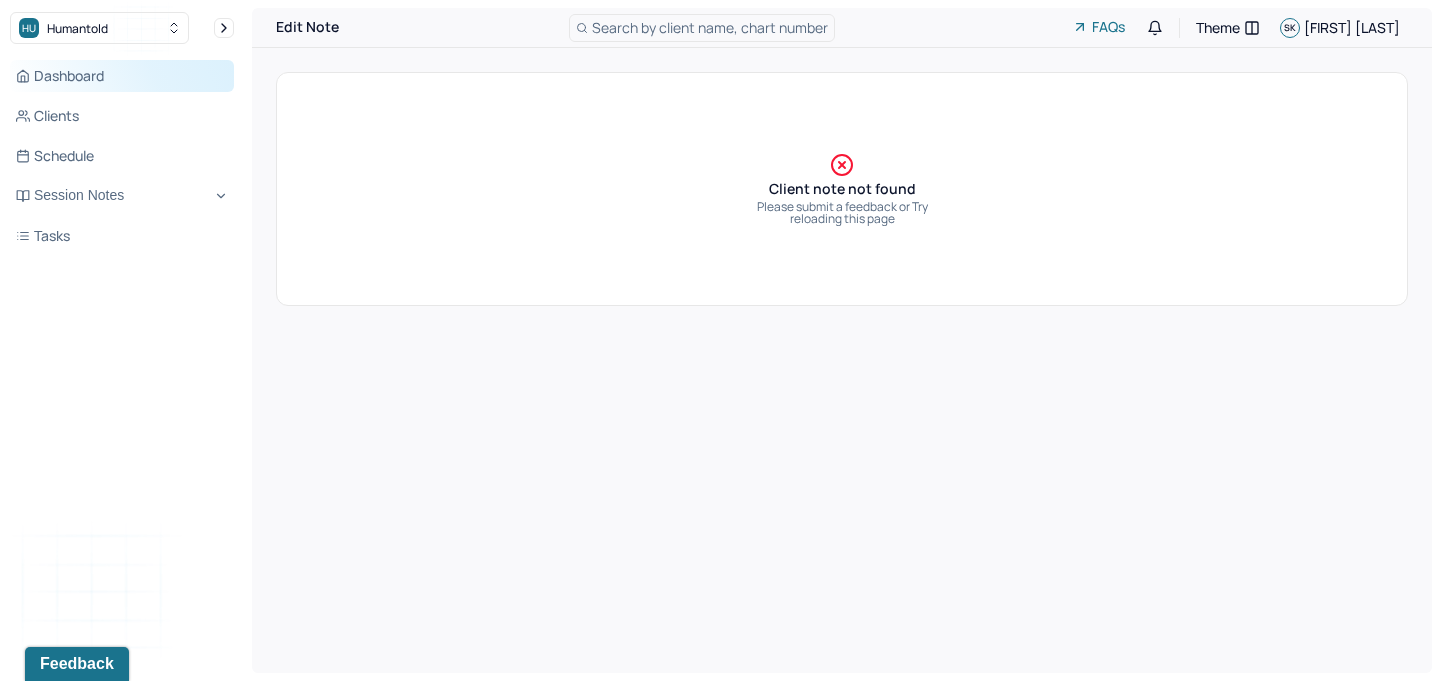 click on "Dashboard" at bounding box center (122, 76) 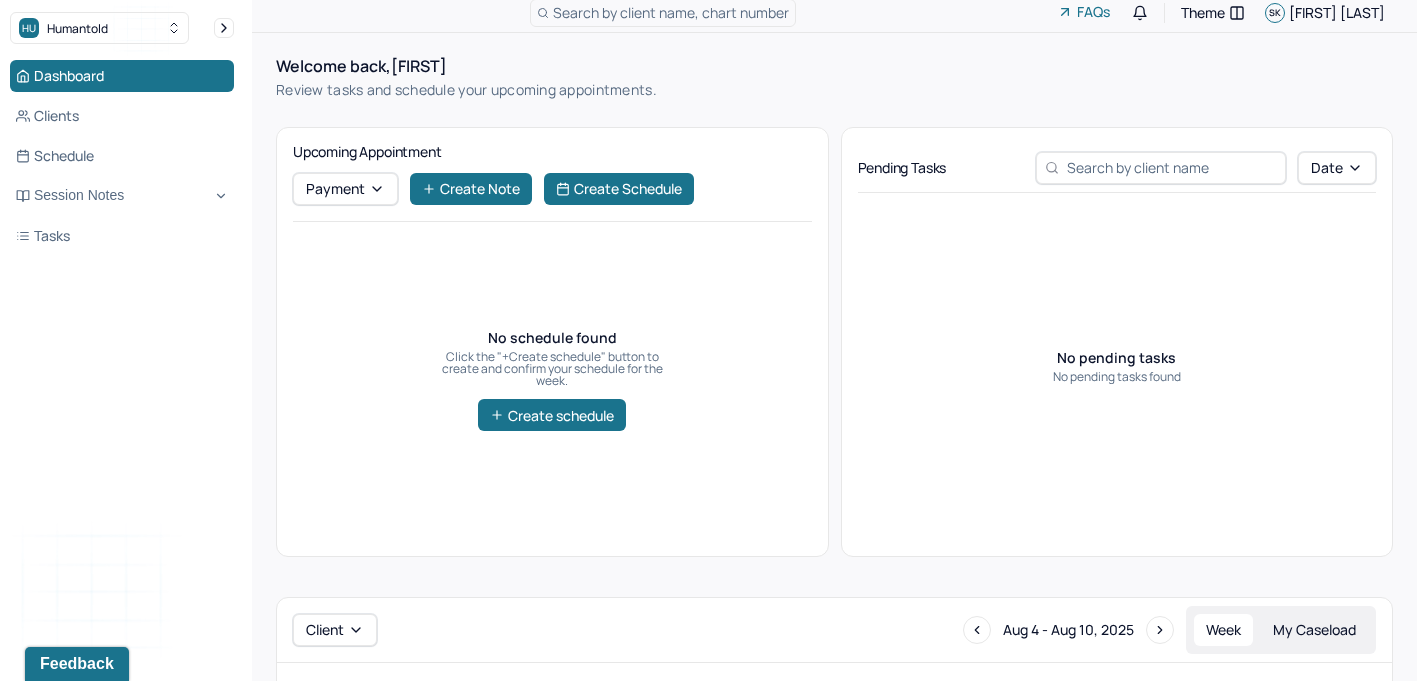 scroll, scrollTop: 0, scrollLeft: 0, axis: both 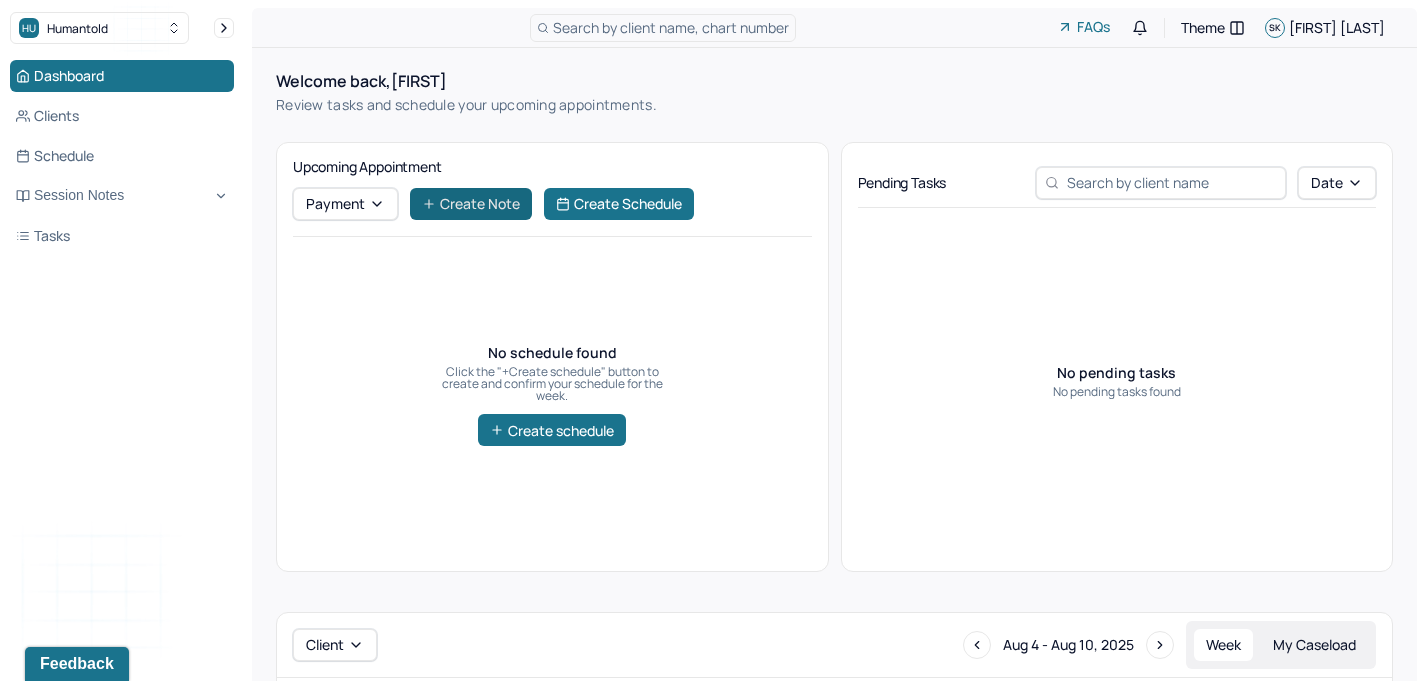 click on "Create Note" at bounding box center [471, 204] 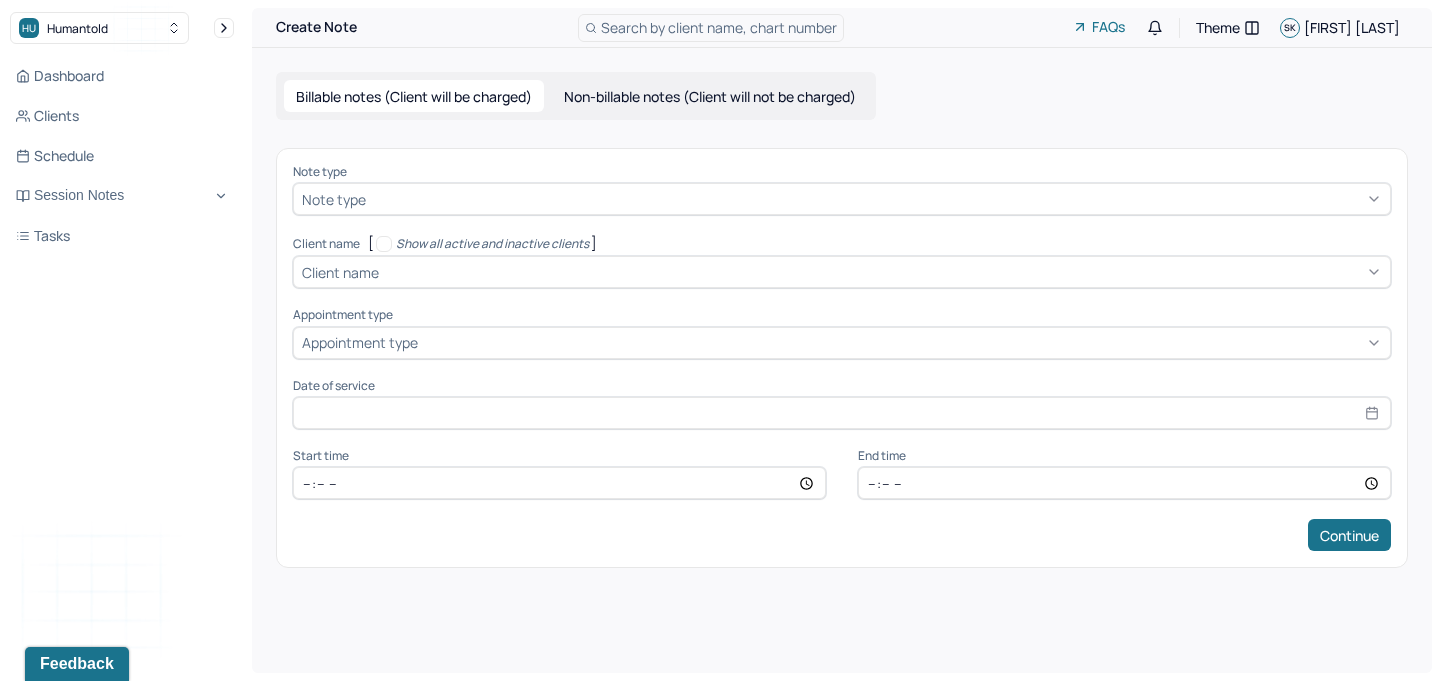 click at bounding box center (876, 199) 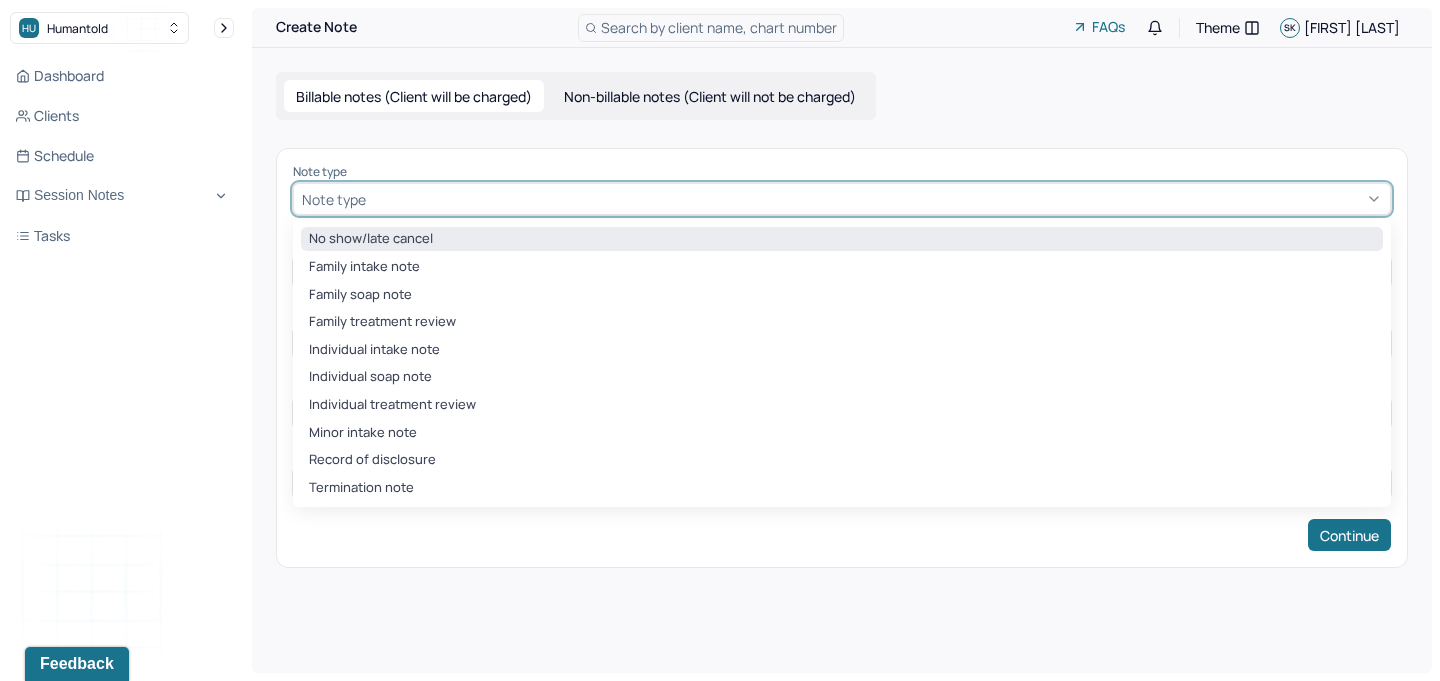 click on "No show/late cancel" at bounding box center (842, 239) 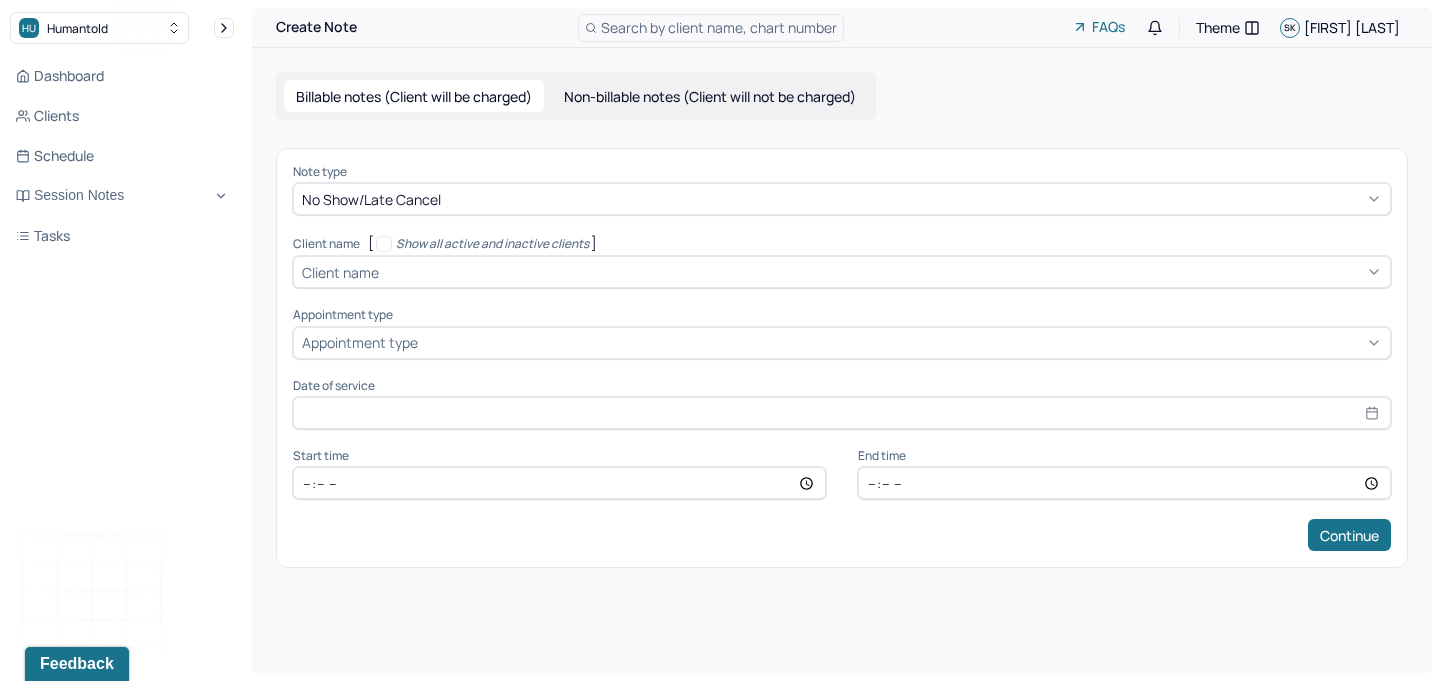 click on "Client name" at bounding box center (842, 272) 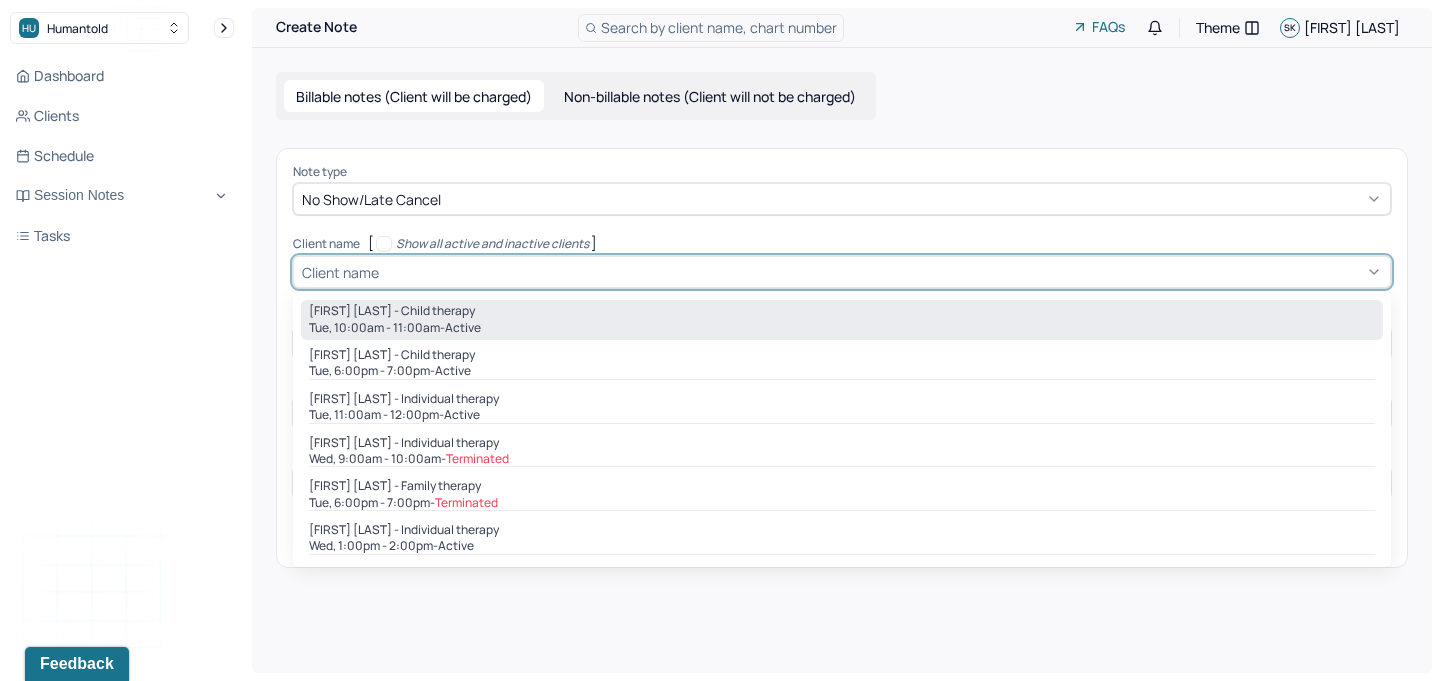 click on "Tue, 10:00am - 11:00am  -  active" at bounding box center (842, 328) 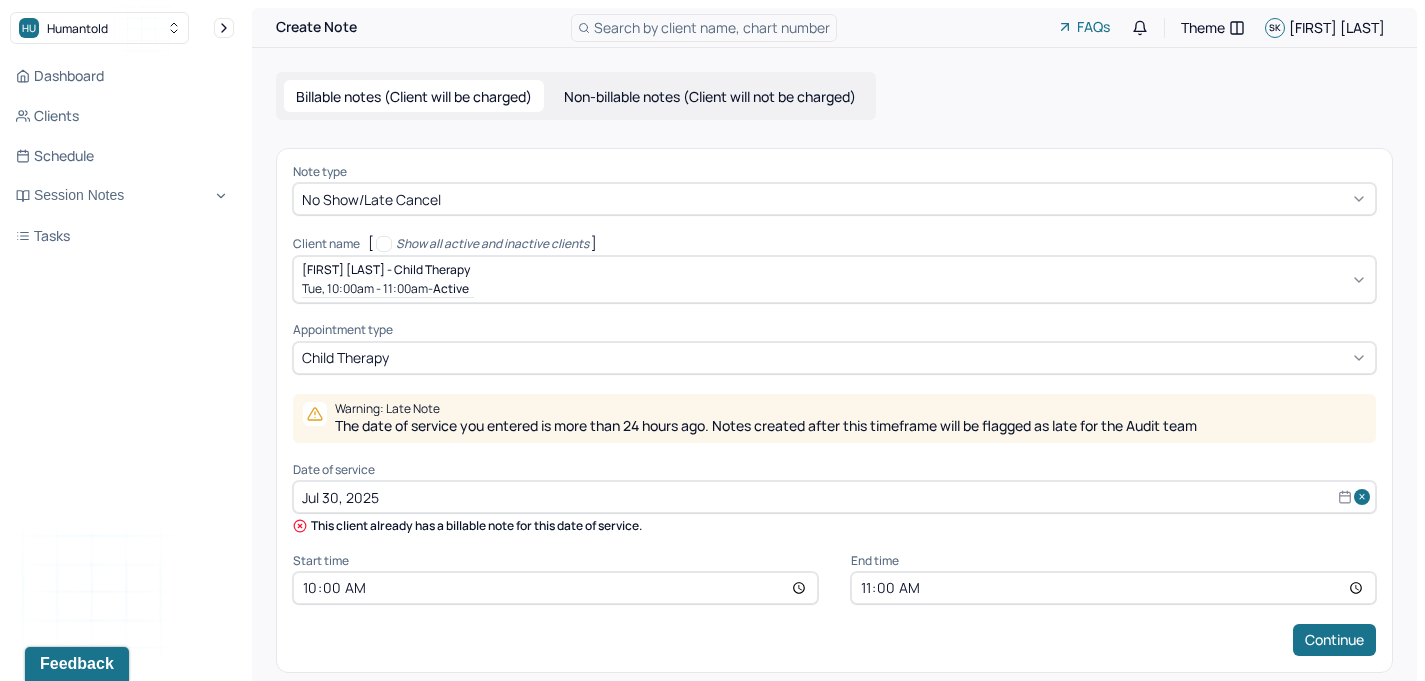 click on "Note type No show/late cancel Client name [ Show all active and inactive clients ] [FIRST] [LAST] - Child therapy Tue, 10:00am - 11:00am  -  active Supervisee name [FIRST] [LAST] Appointment type child therapy Warning: Late Note The date of service you entered is more than 24 hours ago. Notes created after this timeframe will be flagged as late for the Audit team Date of service Jul 30, 2025 This client already has a billable note for this date of service. Start time 10:00 End time 11:00 Continue" at bounding box center (834, 410) 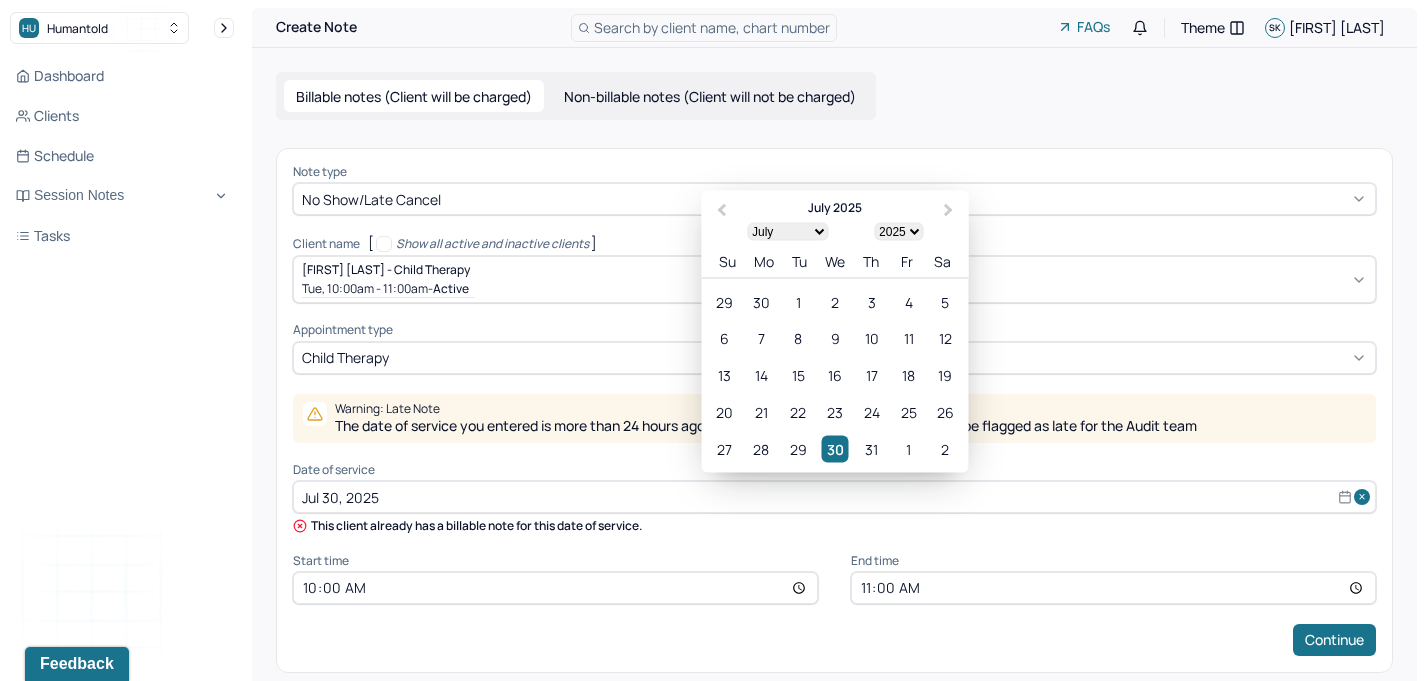 click on "Jul 30, 2025" at bounding box center [834, 497] 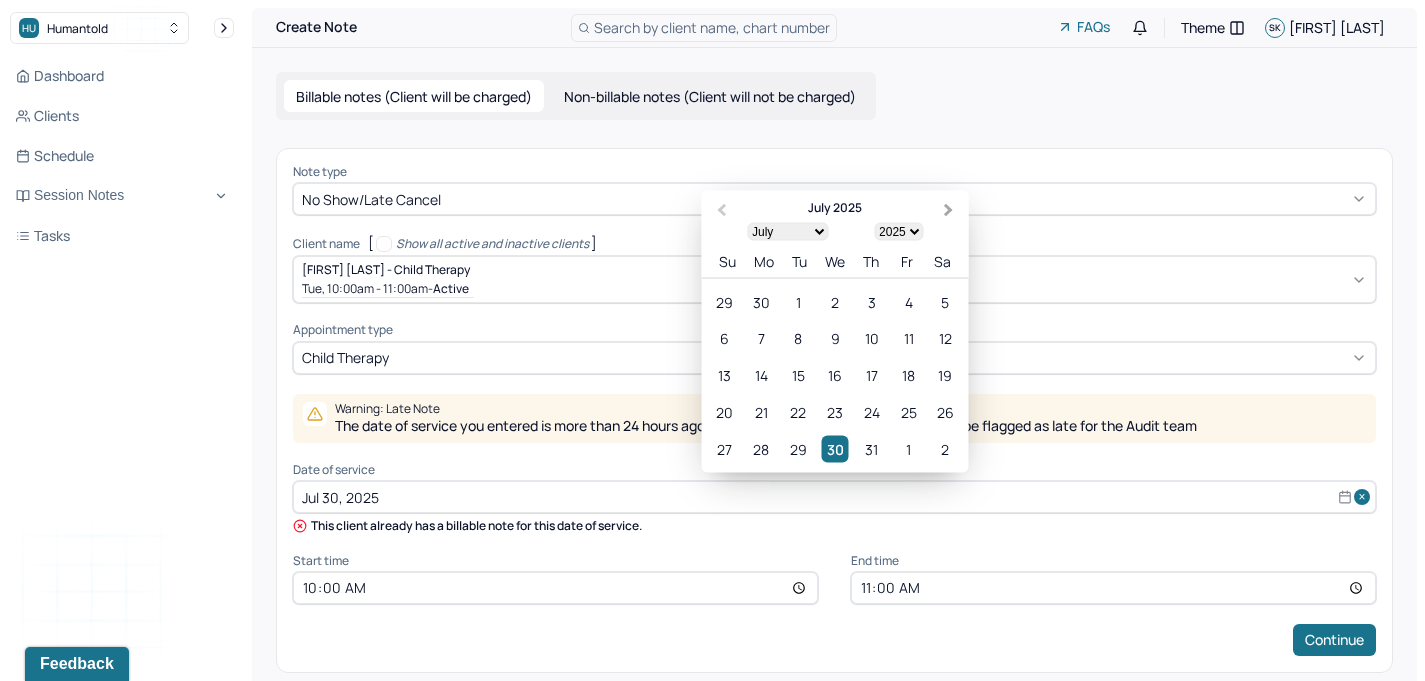 click on "Next Month" at bounding box center (949, 210) 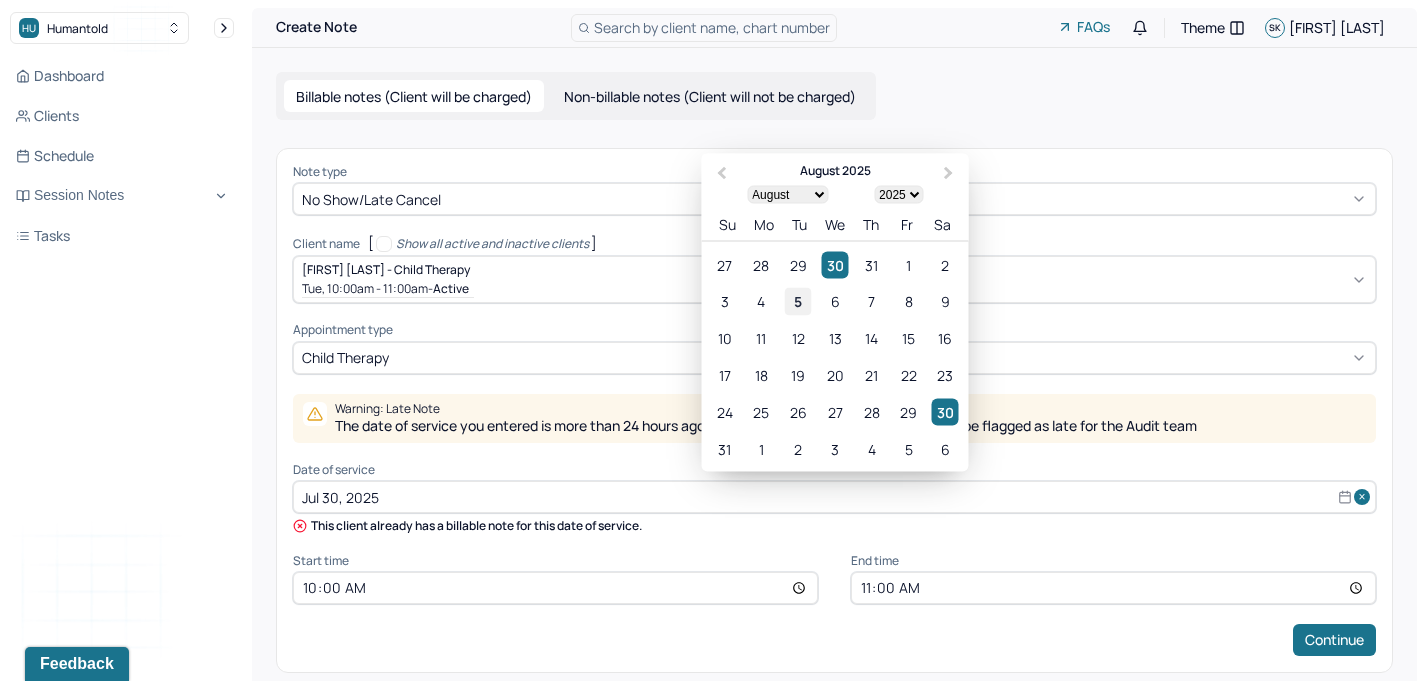 click on "5" at bounding box center [798, 301] 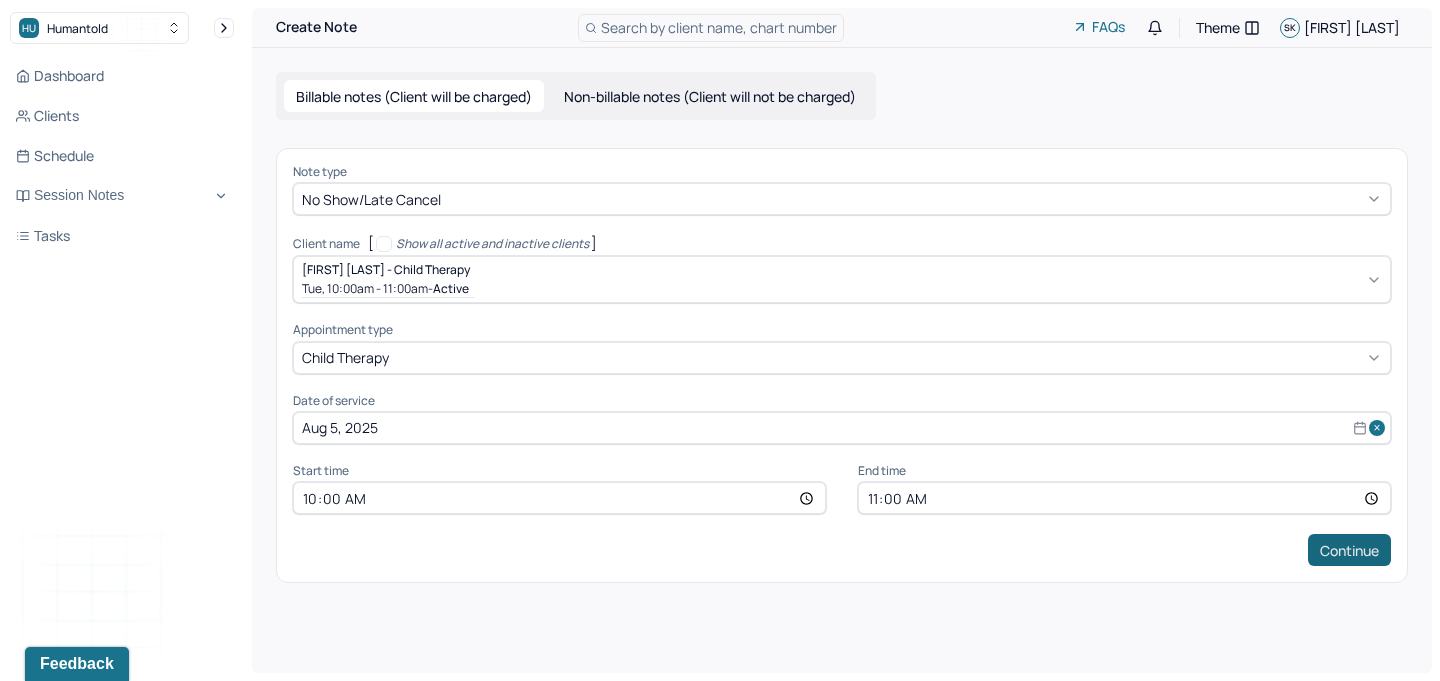 click on "Continue" at bounding box center (1349, 550) 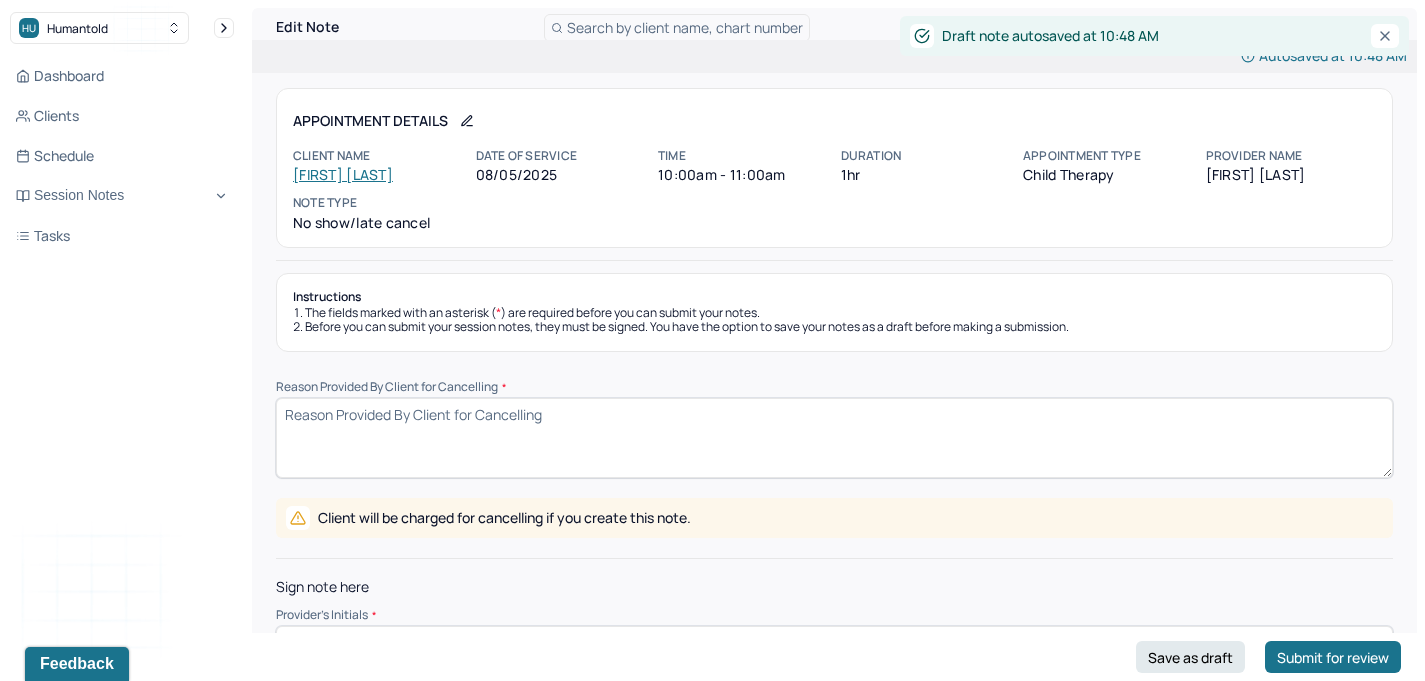 click on "Reason Provided By Client for Cancelling *" at bounding box center [834, 438] 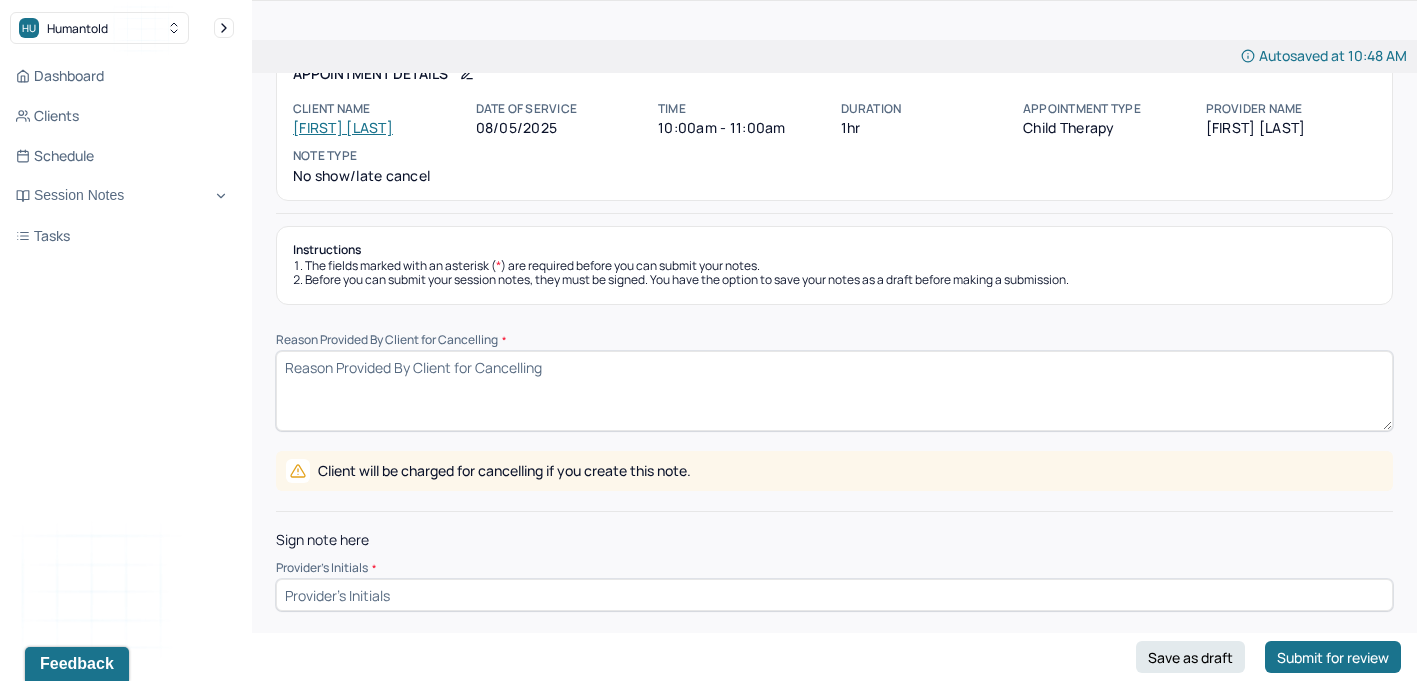 scroll, scrollTop: 47, scrollLeft: 0, axis: vertical 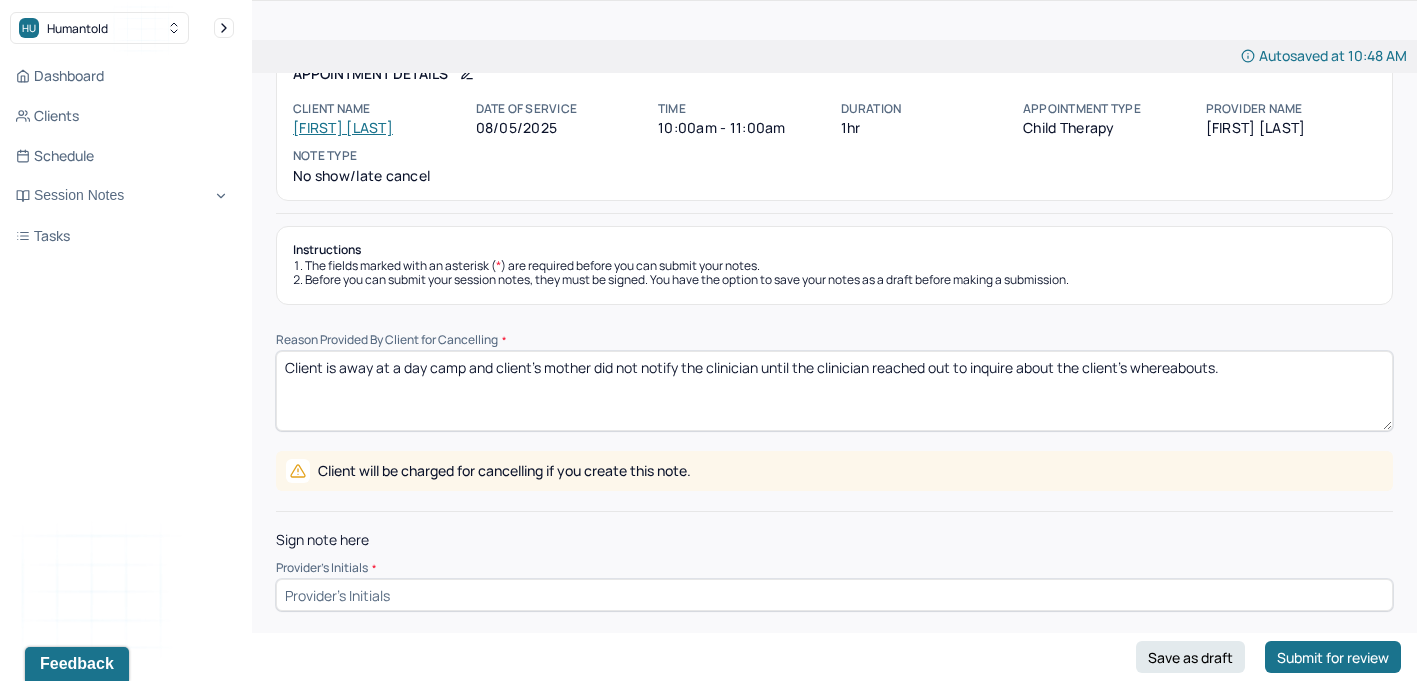 type on "Client is away at a day camp and client's mother did not notify the clinician until the clinician reached out to inquire about the client's whereabouts." 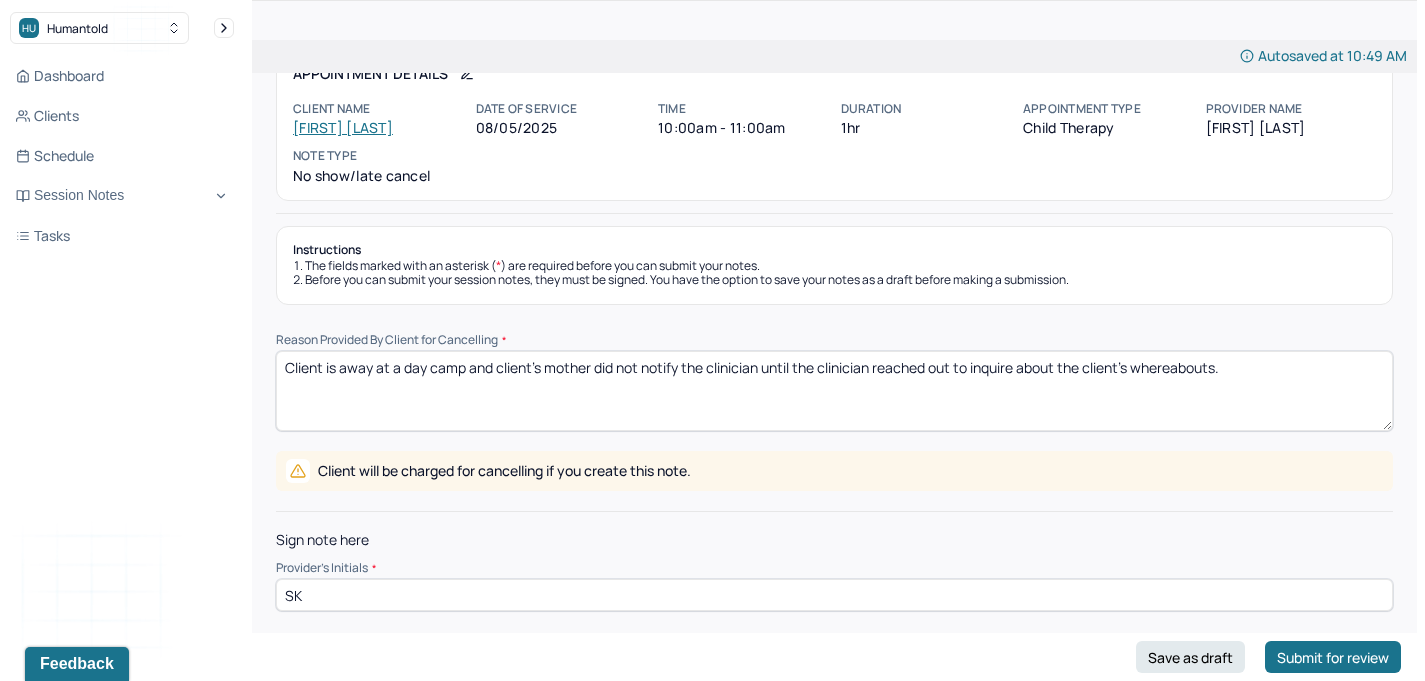 type on "SK" 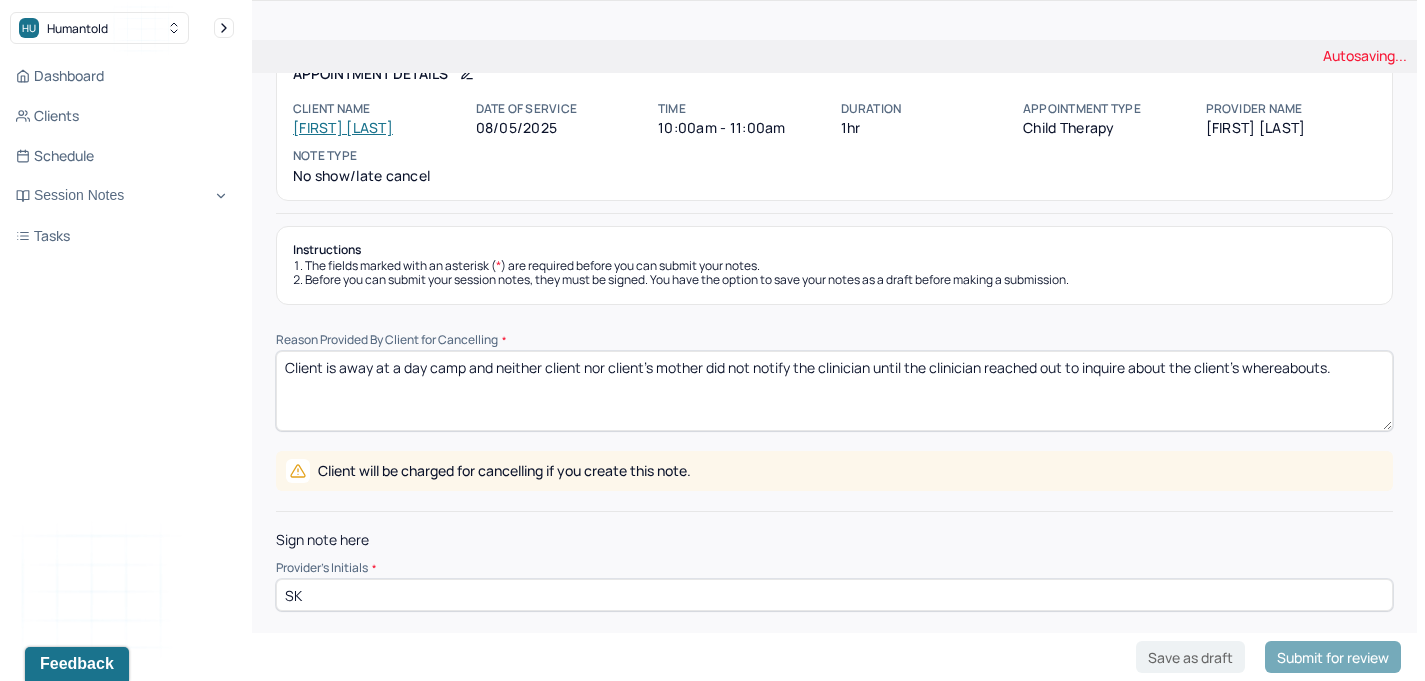 click on "Client is away at a day camp and client's mother did not notify the clinician until the clinician reached out to inquire about the client's whereabouts." at bounding box center (834, 391) 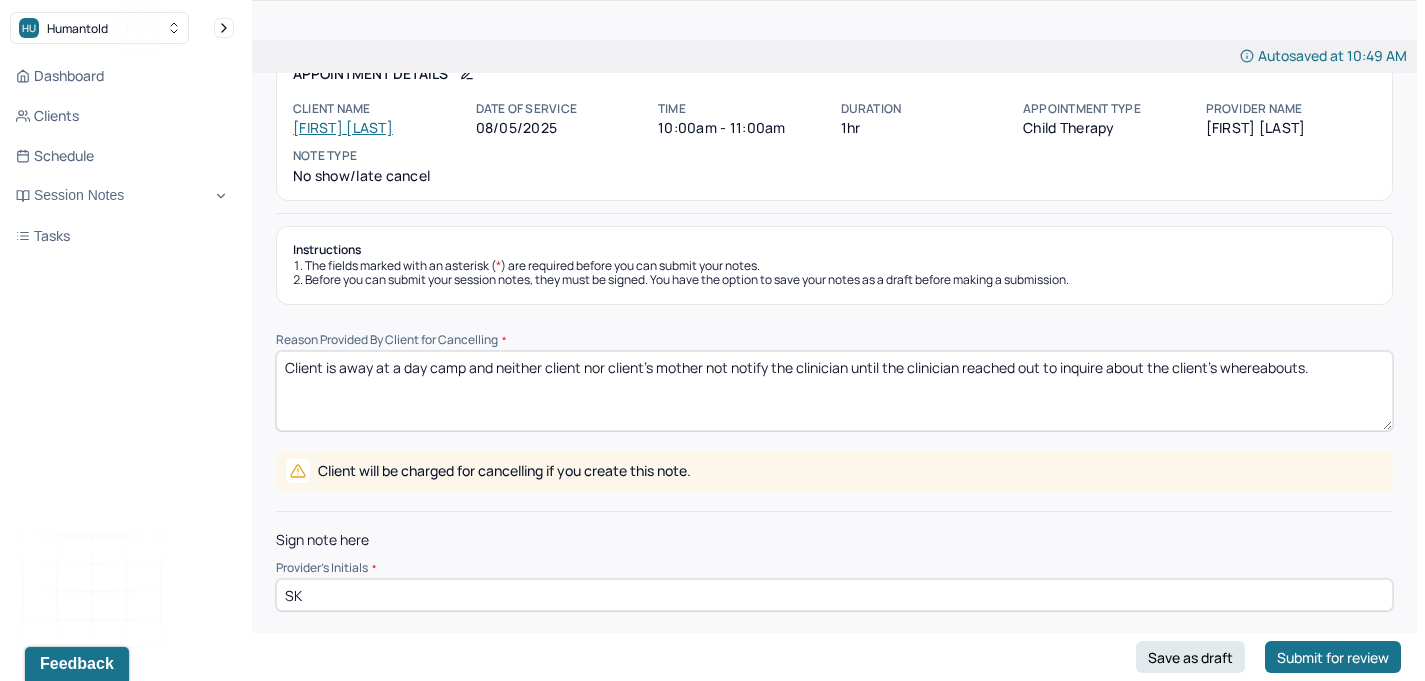 drag, startPoint x: 702, startPoint y: 363, endPoint x: 777, endPoint y: 368, distance: 75.16648 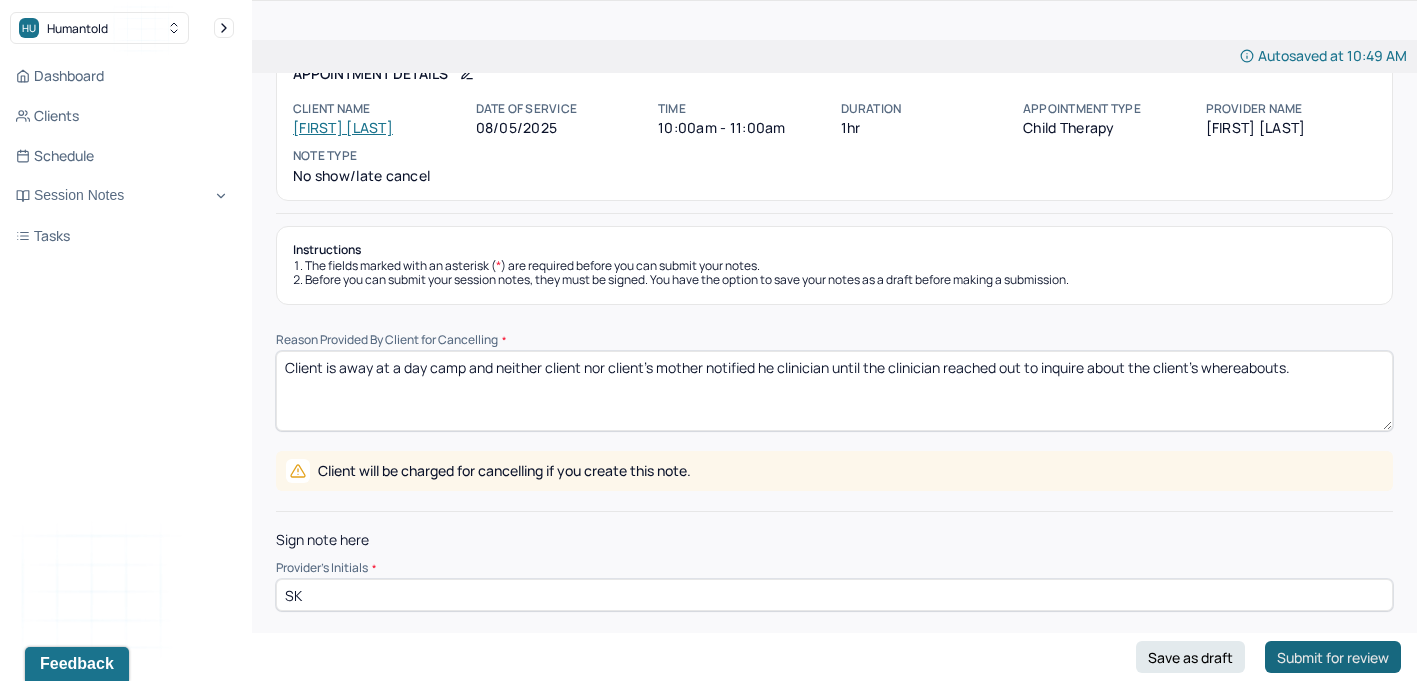 type on "Client is away at a day camp and neither client nor client's mother notified he clinician until the clinician reached out to inquire about the client's whereabouts." 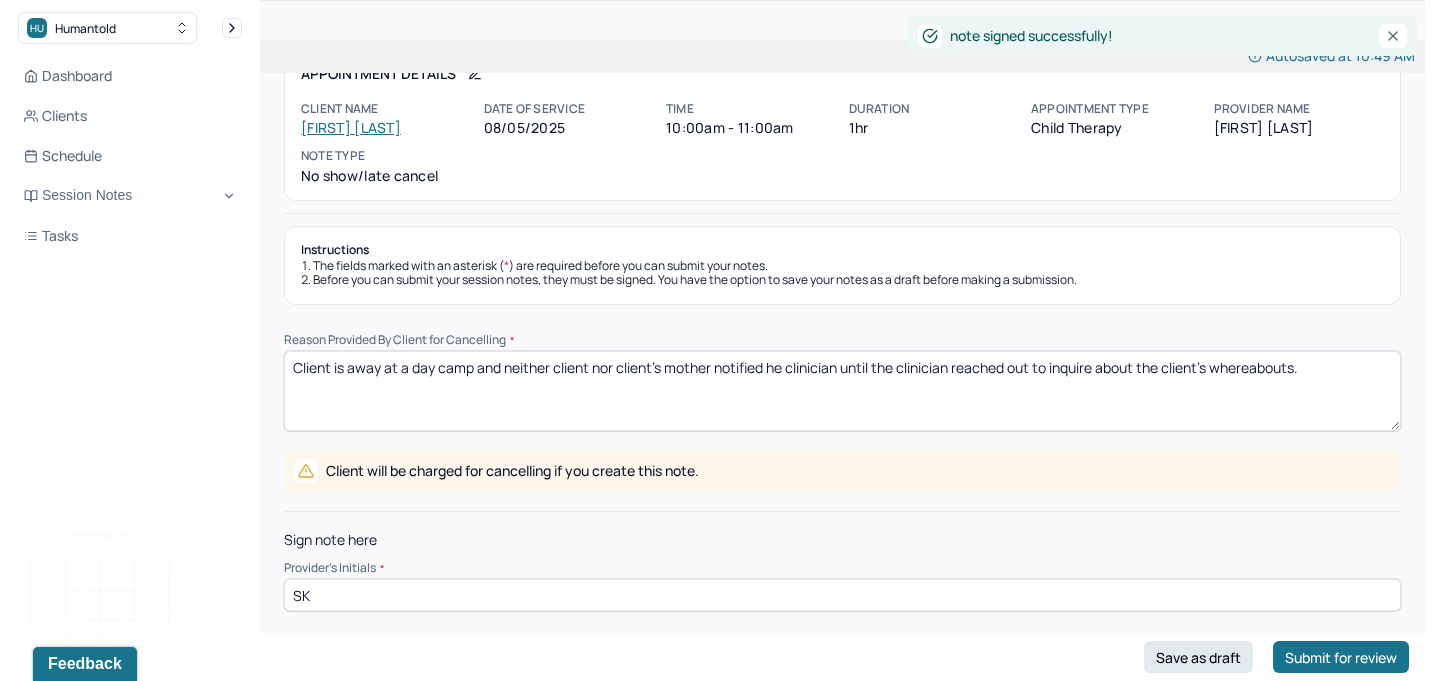 scroll, scrollTop: 0, scrollLeft: 0, axis: both 